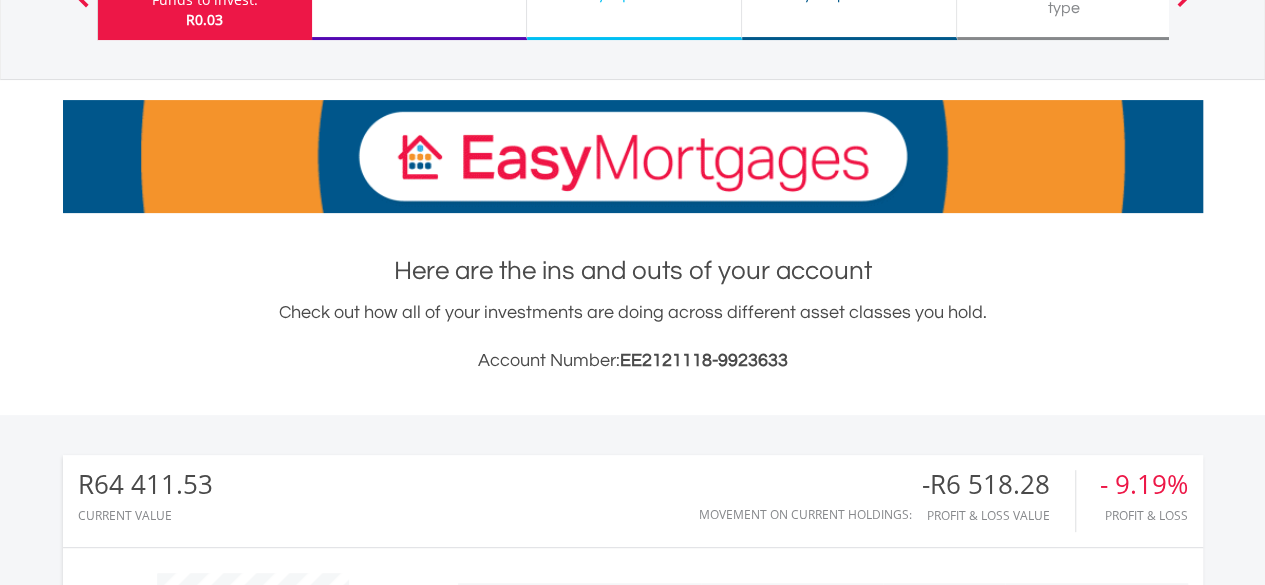 scroll, scrollTop: 588, scrollLeft: 0, axis: vertical 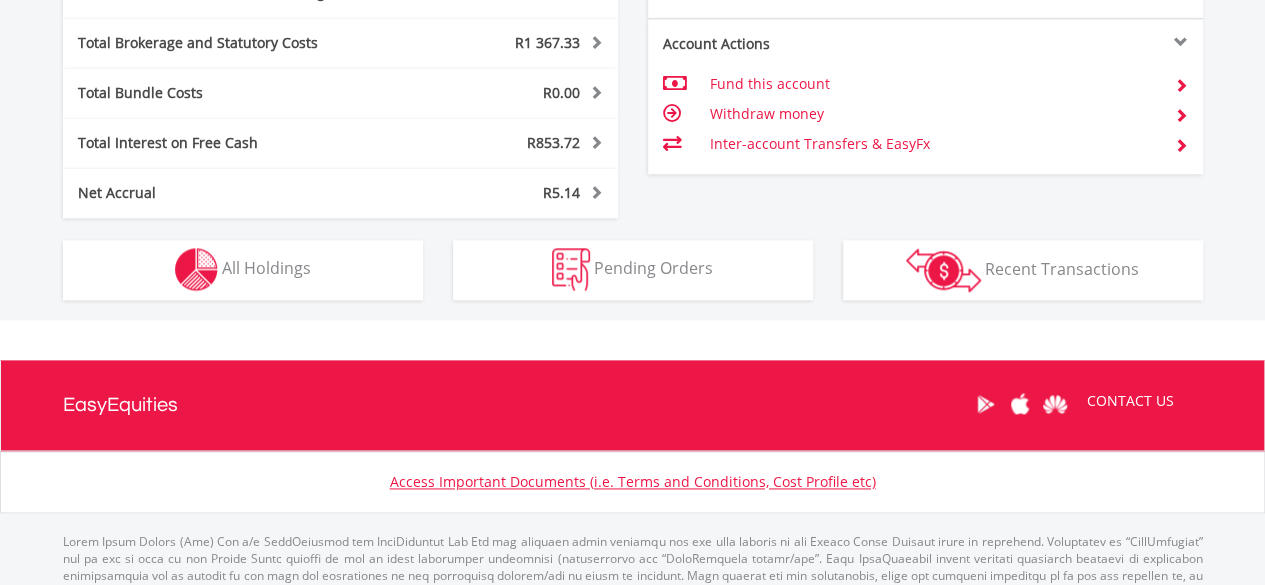 click on "CONTACT US" at bounding box center (633, 405) 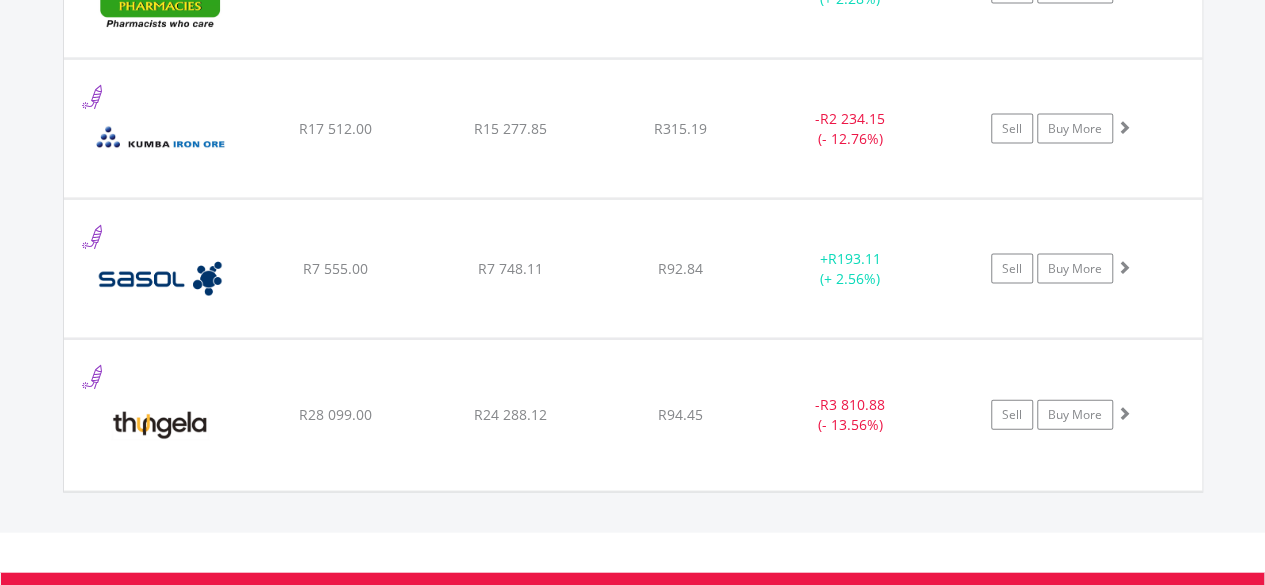 scroll, scrollTop: 2082, scrollLeft: 0, axis: vertical 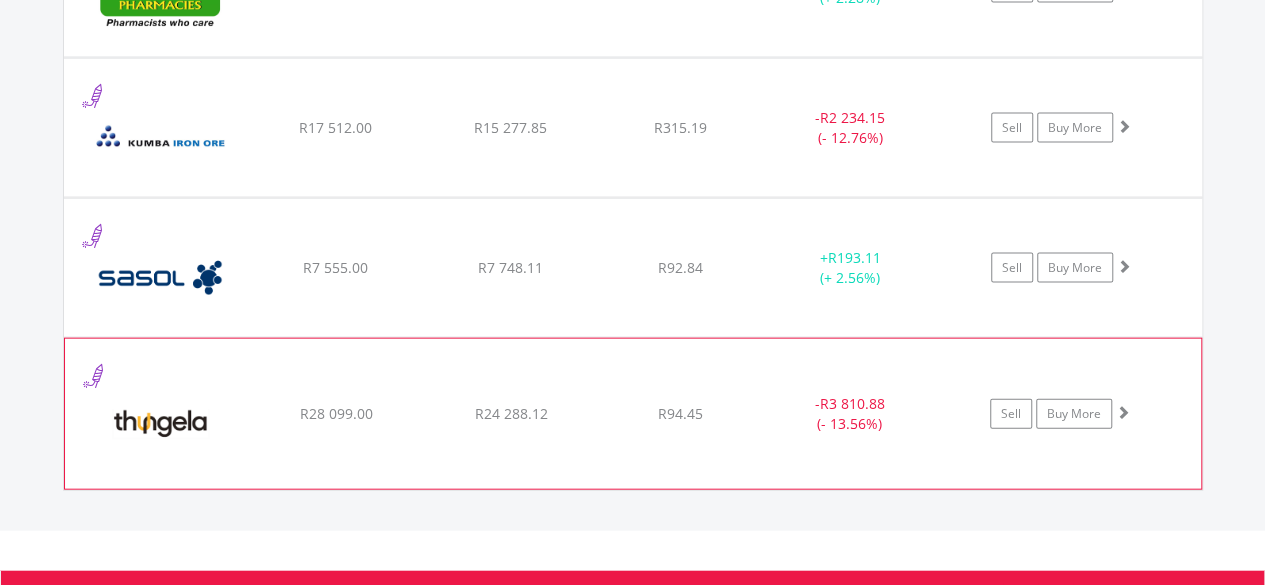 click on "-  R3 810.88 (- 13.56%)" at bounding box center [850, -291] 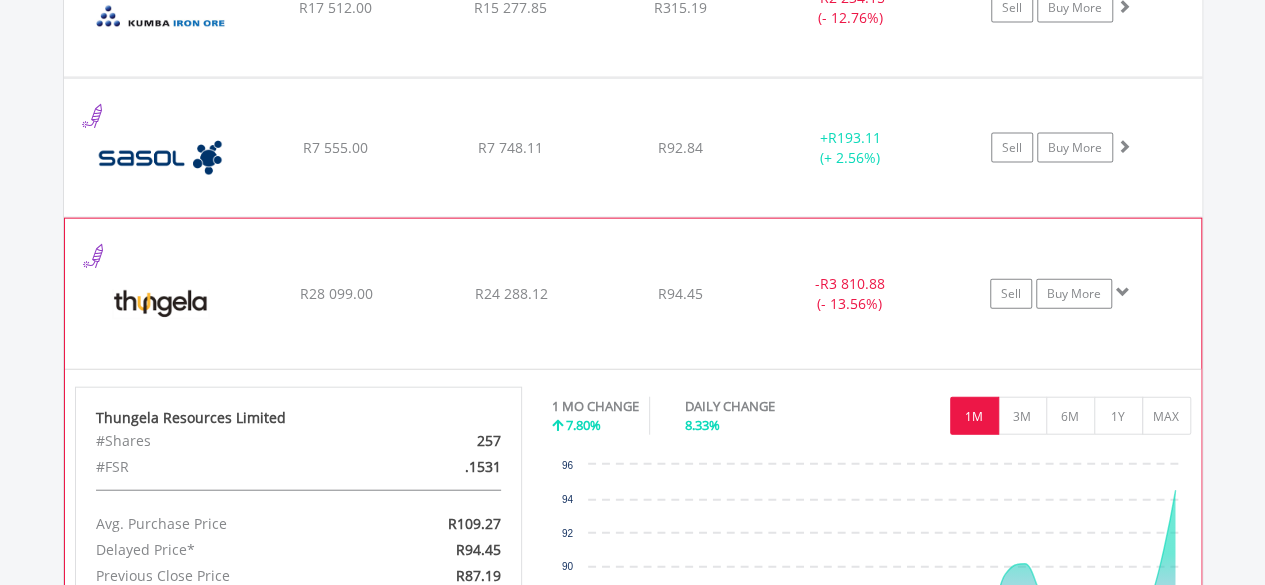 scroll, scrollTop: 2162, scrollLeft: 0, axis: vertical 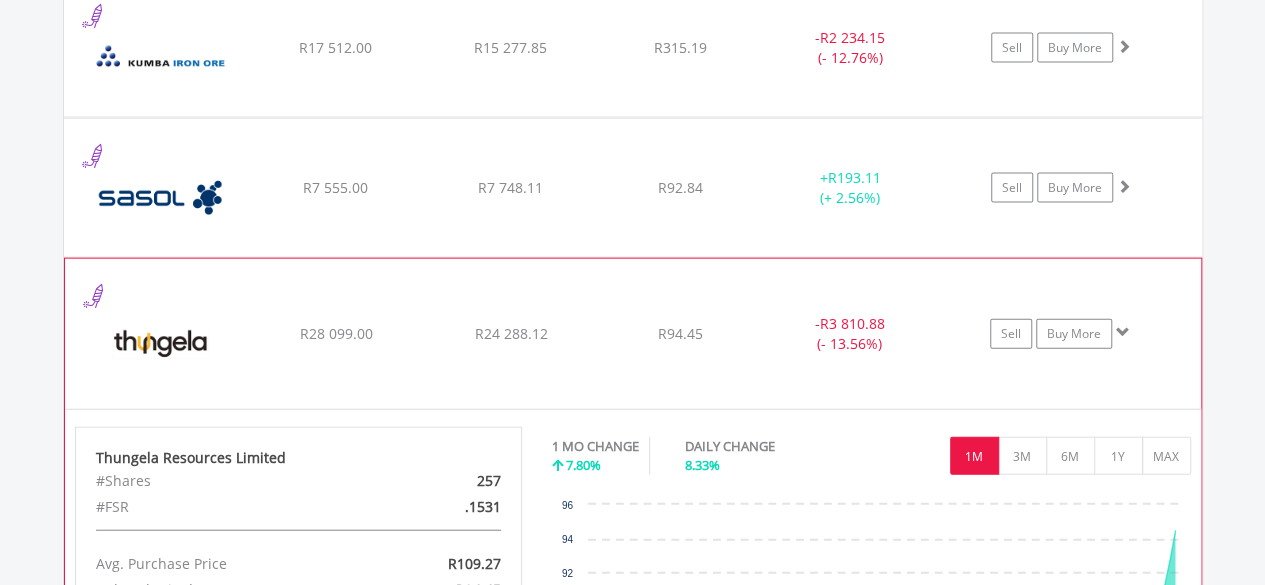 click on "﻿
Thungela Resources Limited
R28 099.00
R24 288.12
R94.45
-  R3 810.88 (- 13.56%)
Sell
Buy More" at bounding box center (633, -511) 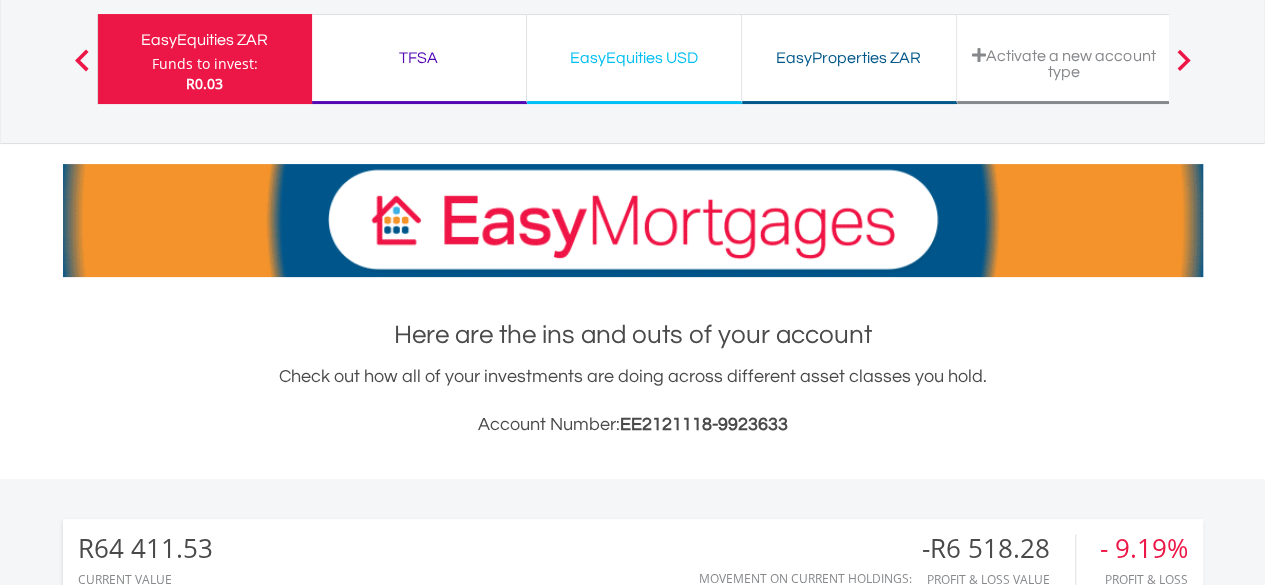 scroll, scrollTop: 0, scrollLeft: 0, axis: both 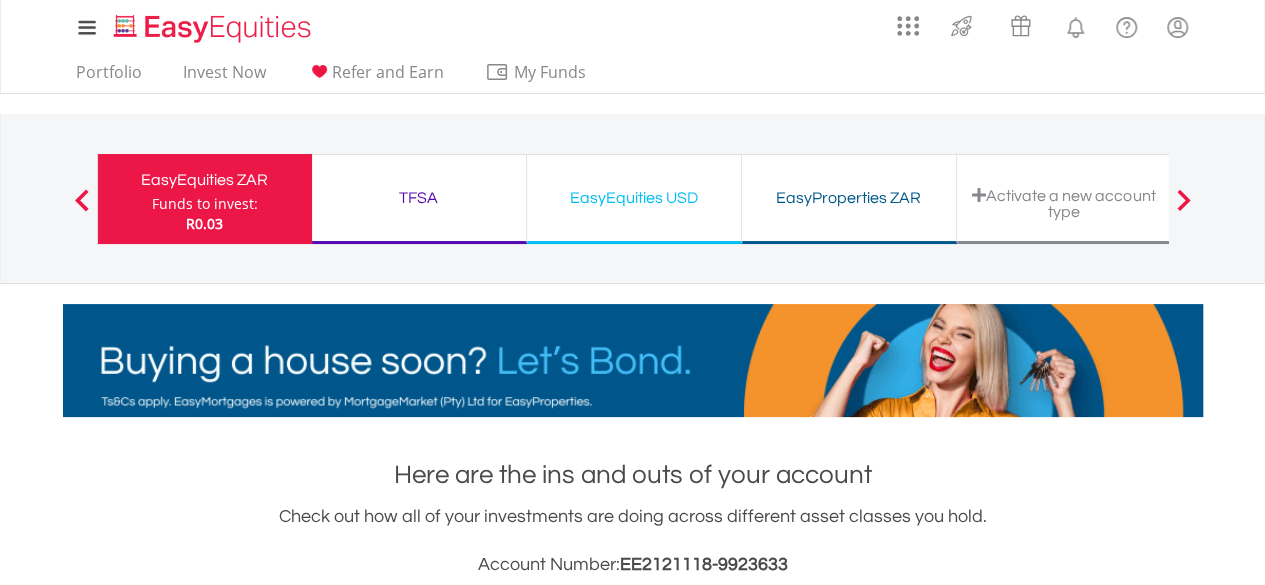 click on "EasyEquities USD" at bounding box center (634, 198) 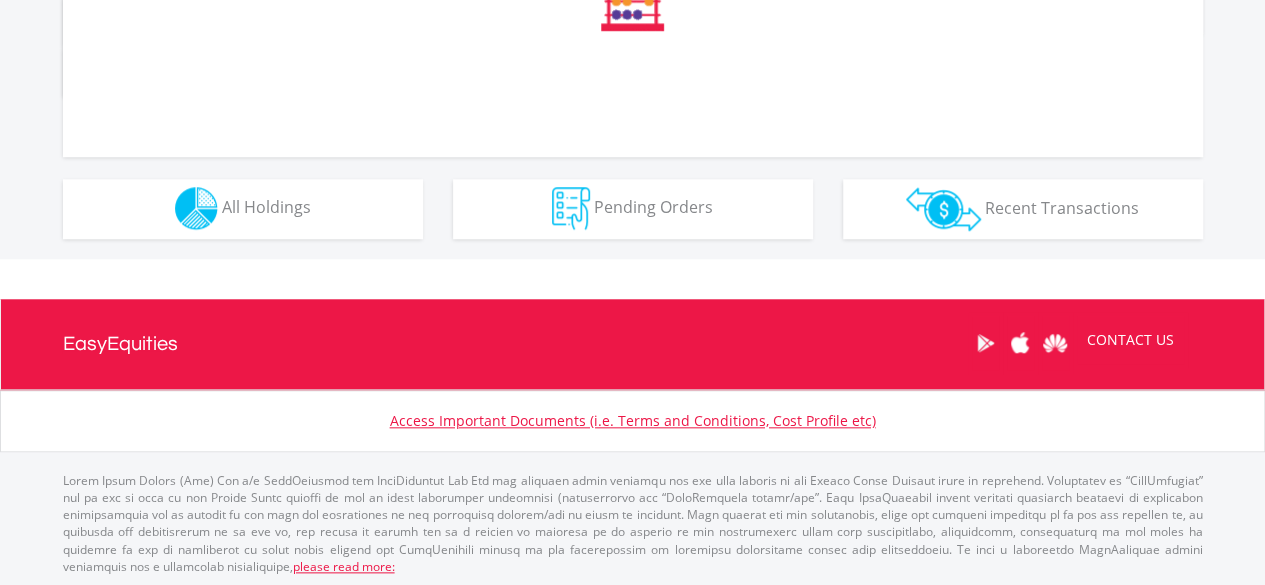 scroll, scrollTop: 1104, scrollLeft: 0, axis: vertical 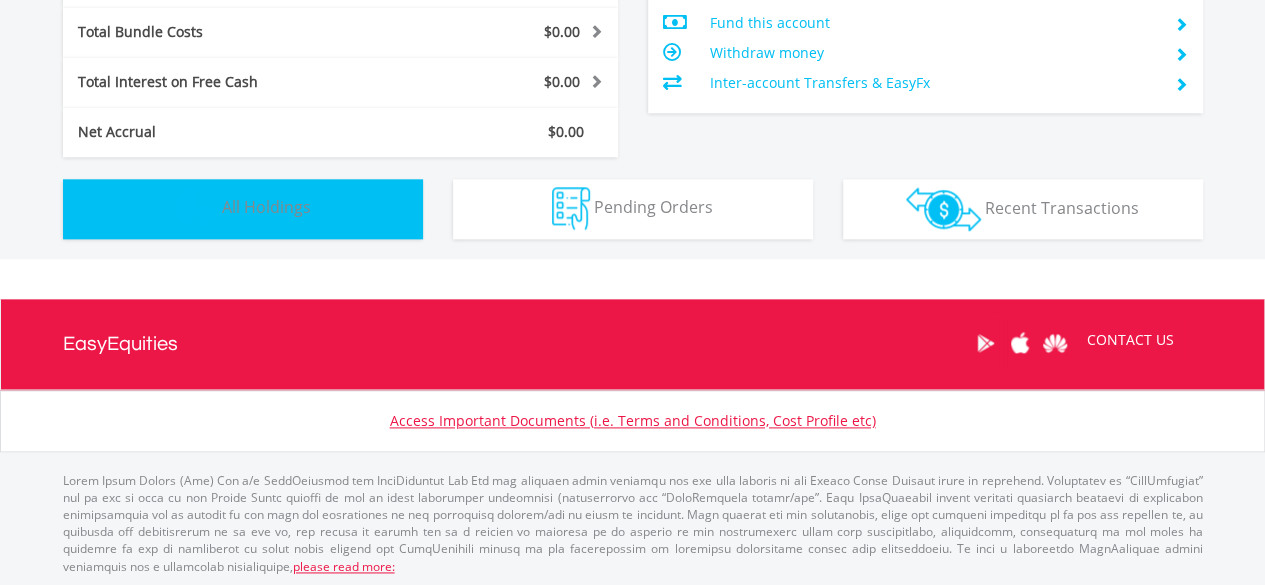 click on "Holdings
All Holdings" at bounding box center [243, 209] 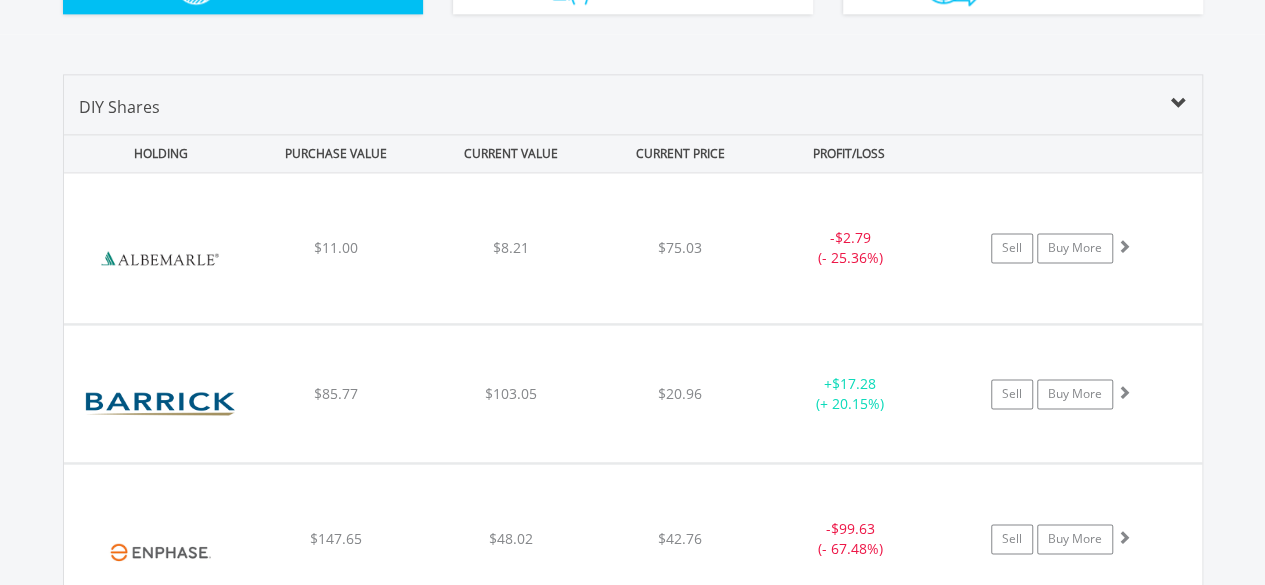 scroll, scrollTop: 1322, scrollLeft: 0, axis: vertical 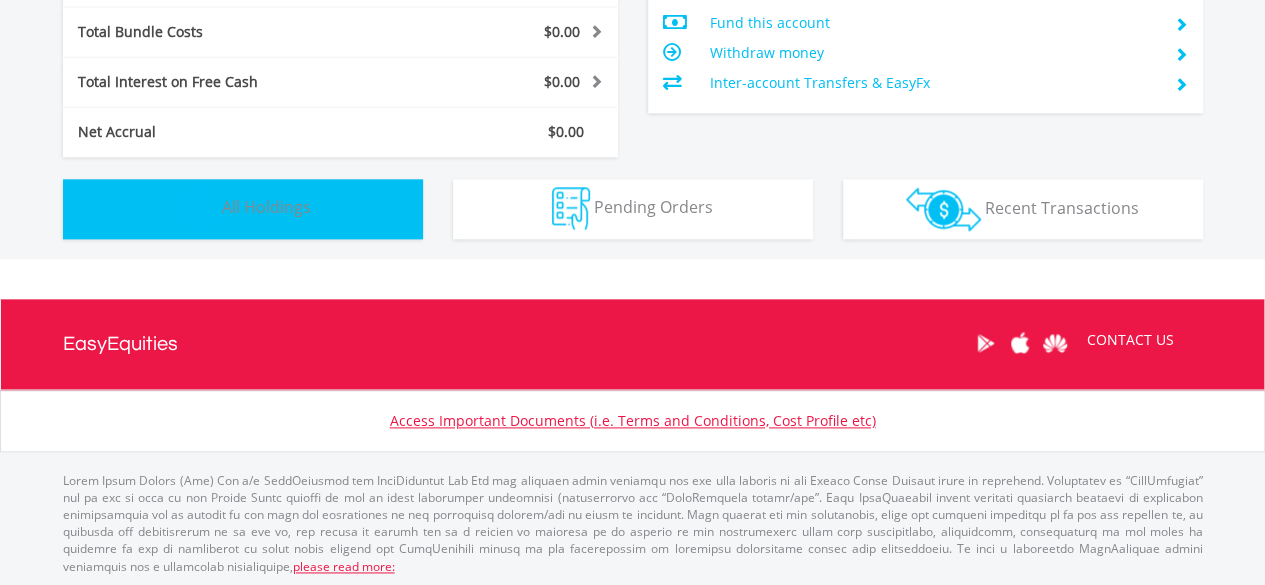 click on "Holdings
All Holdings" at bounding box center (243, 209) 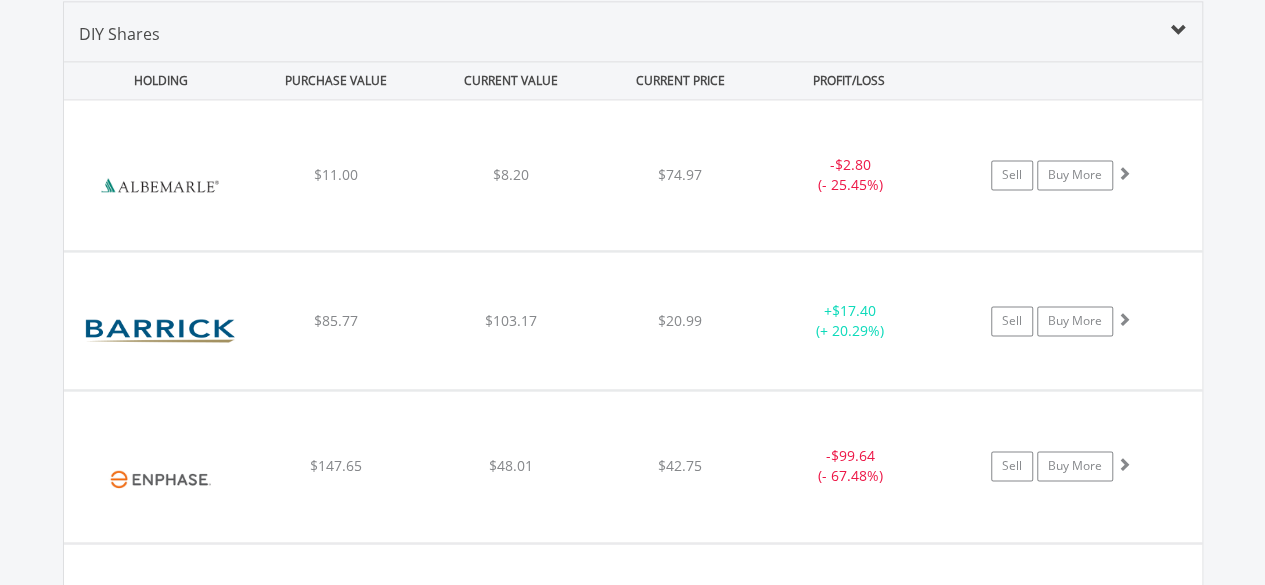 type 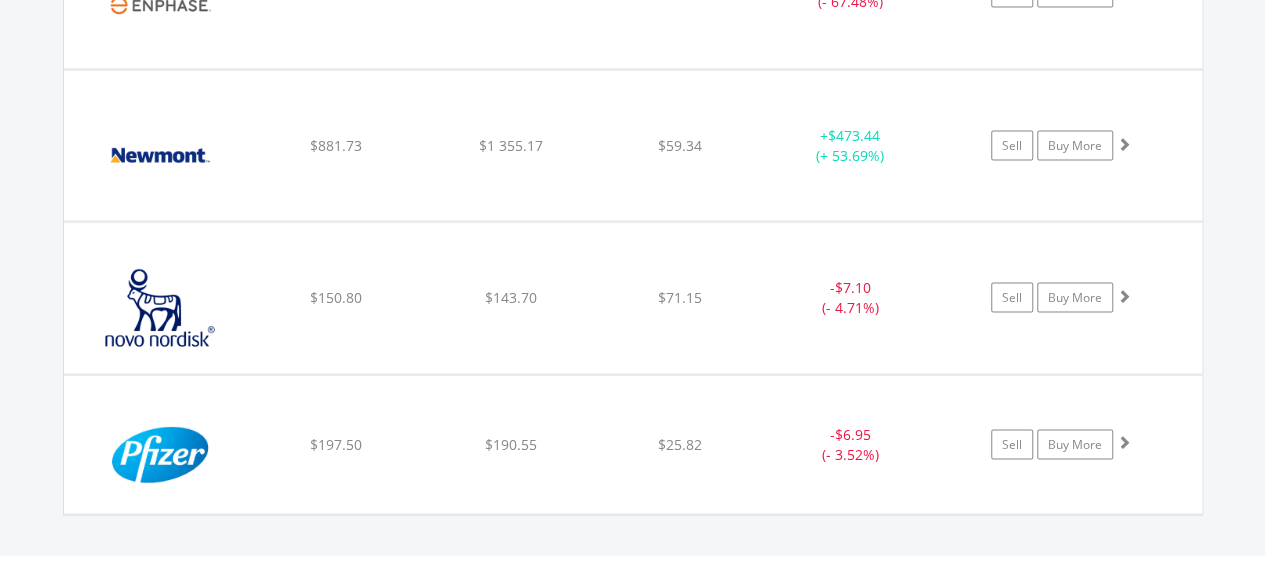 scroll, scrollTop: 1874, scrollLeft: 0, axis: vertical 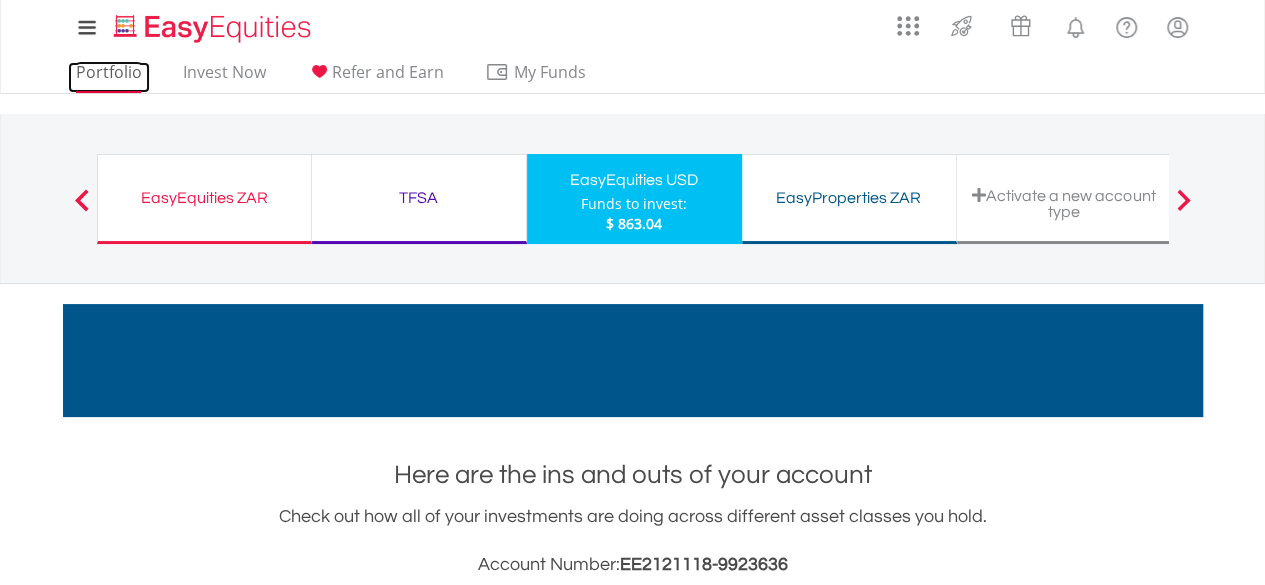 click on "Portfolio" at bounding box center [109, 77] 